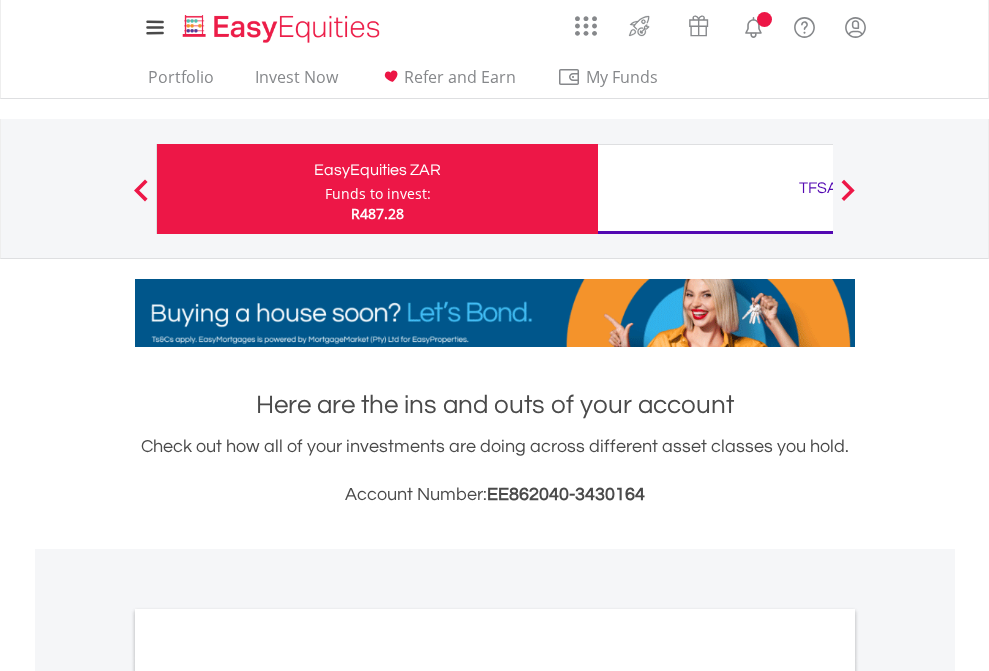 scroll, scrollTop: 0, scrollLeft: 0, axis: both 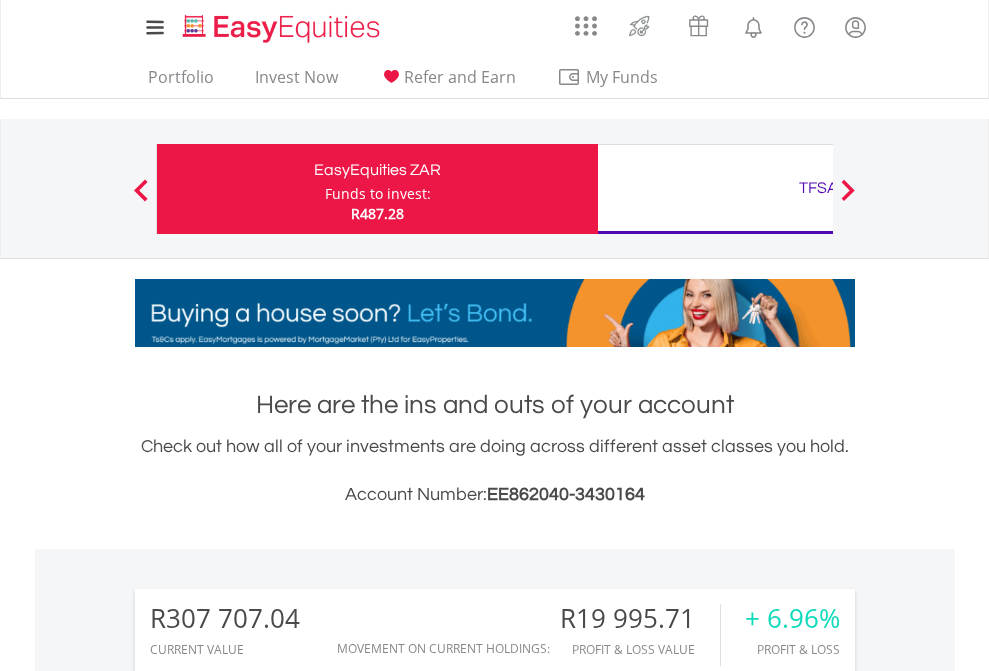 click on "Funds to invest:" at bounding box center [378, 194] 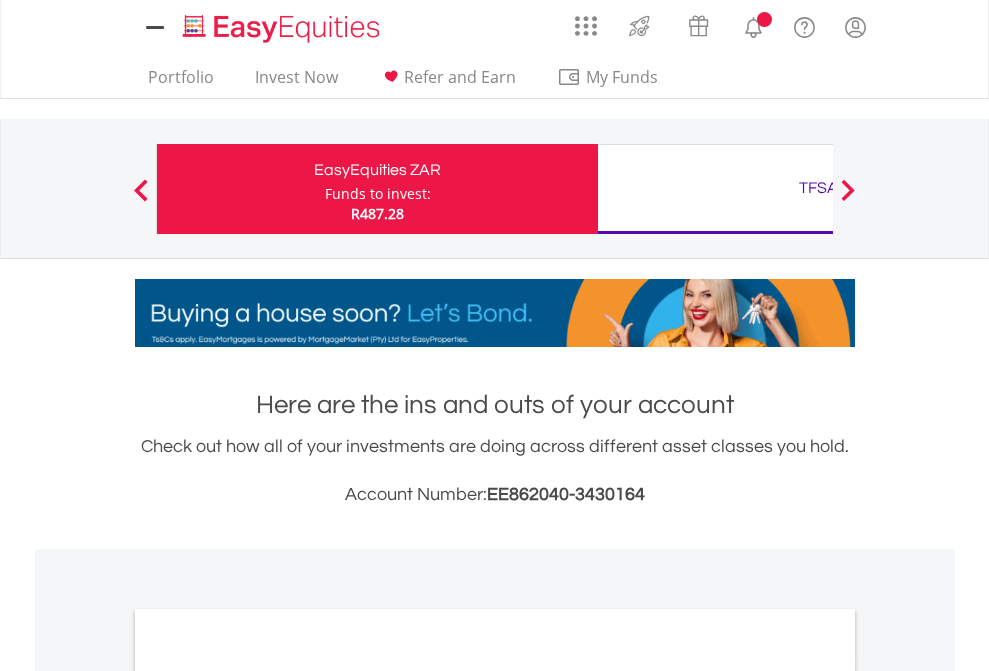 scroll, scrollTop: 0, scrollLeft: 0, axis: both 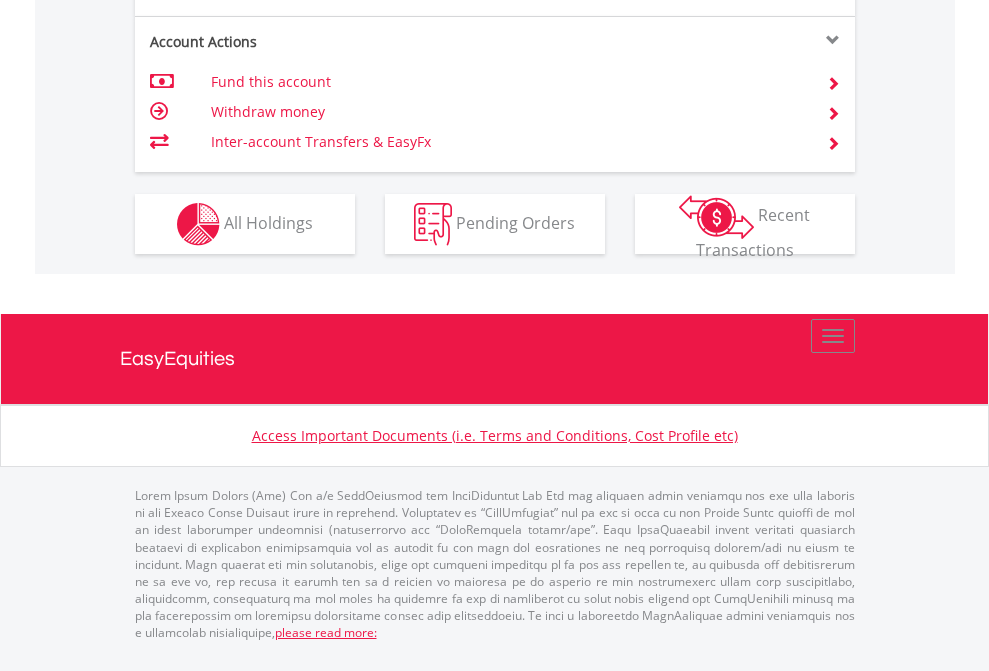 click on "Investment types" at bounding box center [706, -337] 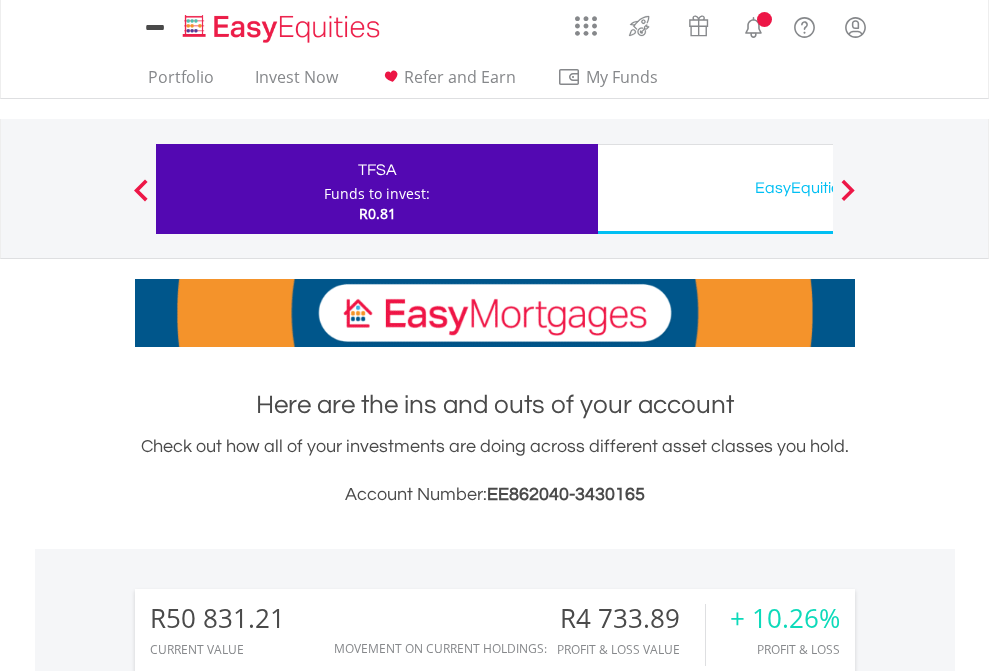 scroll, scrollTop: 0, scrollLeft: 0, axis: both 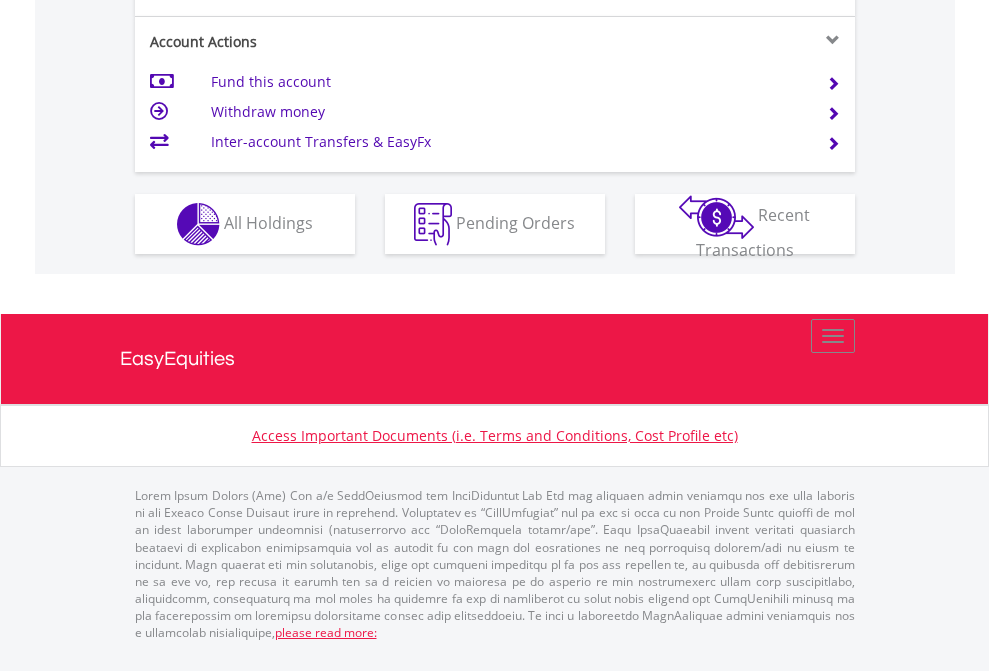 click on "Investment types" at bounding box center (706, -337) 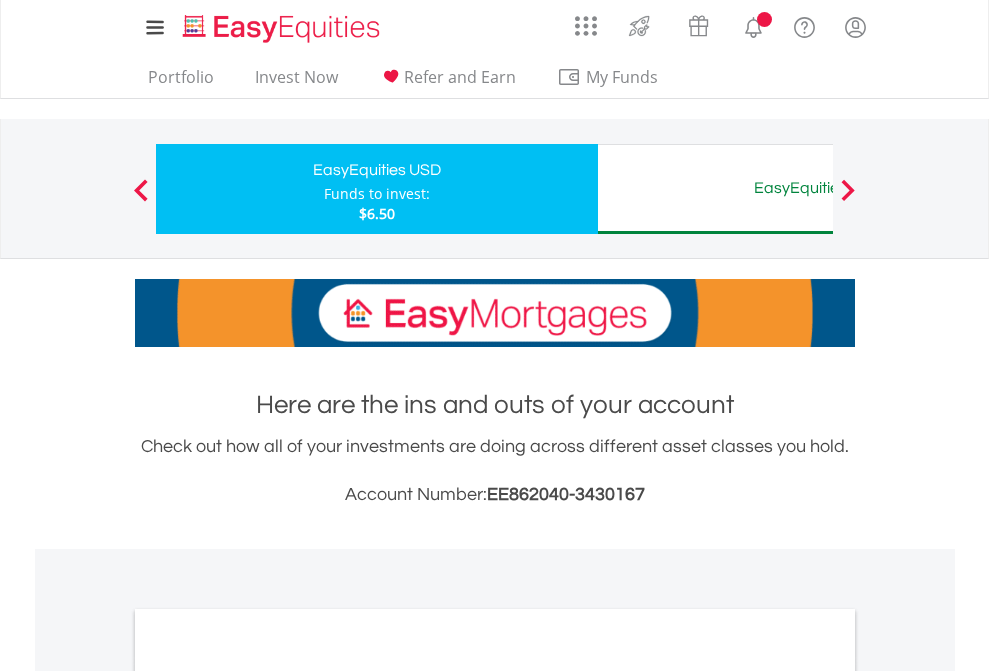 scroll, scrollTop: 0, scrollLeft: 0, axis: both 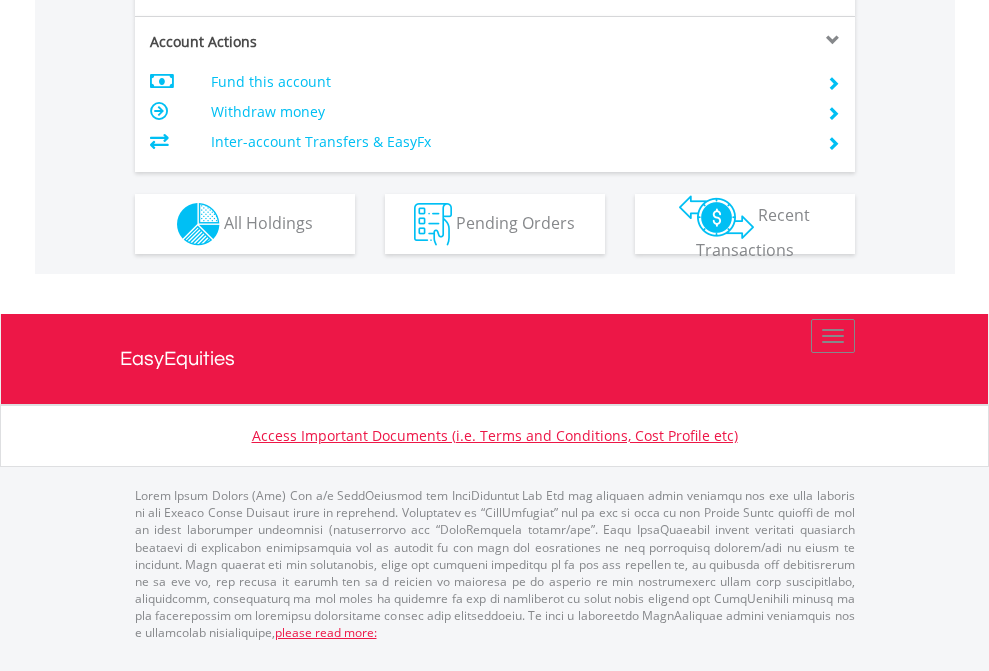 click on "Investment types" at bounding box center (706, -337) 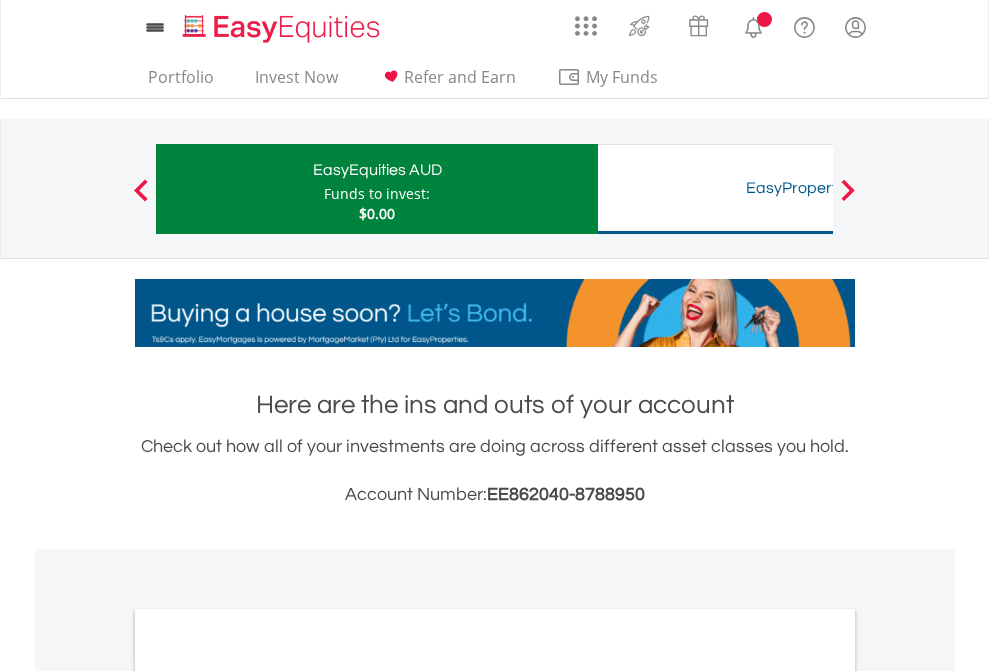 scroll, scrollTop: 0, scrollLeft: 0, axis: both 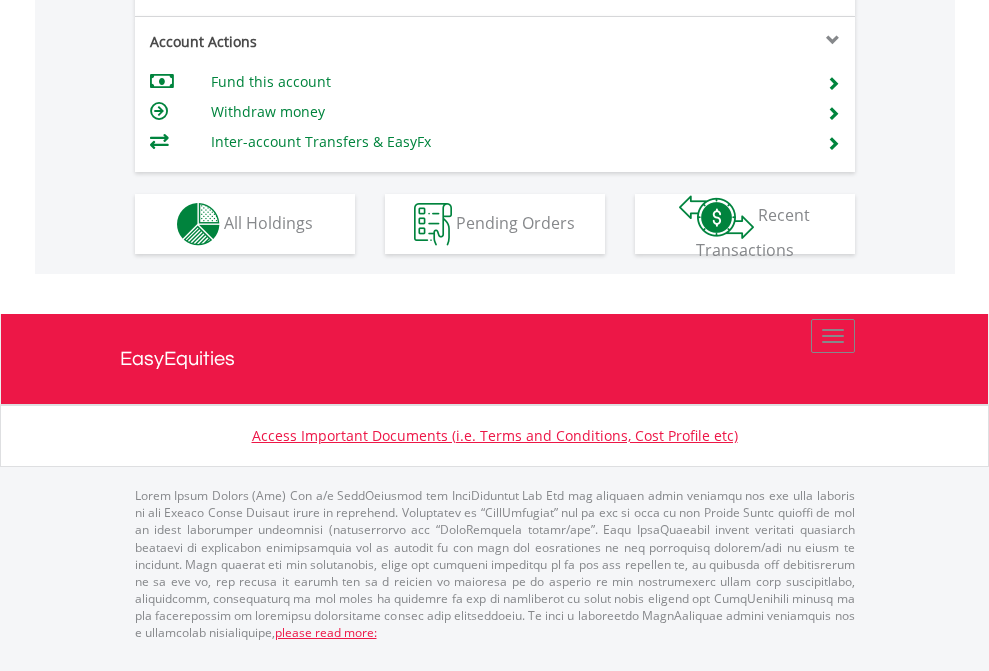 click on "Investment types" at bounding box center [706, -337] 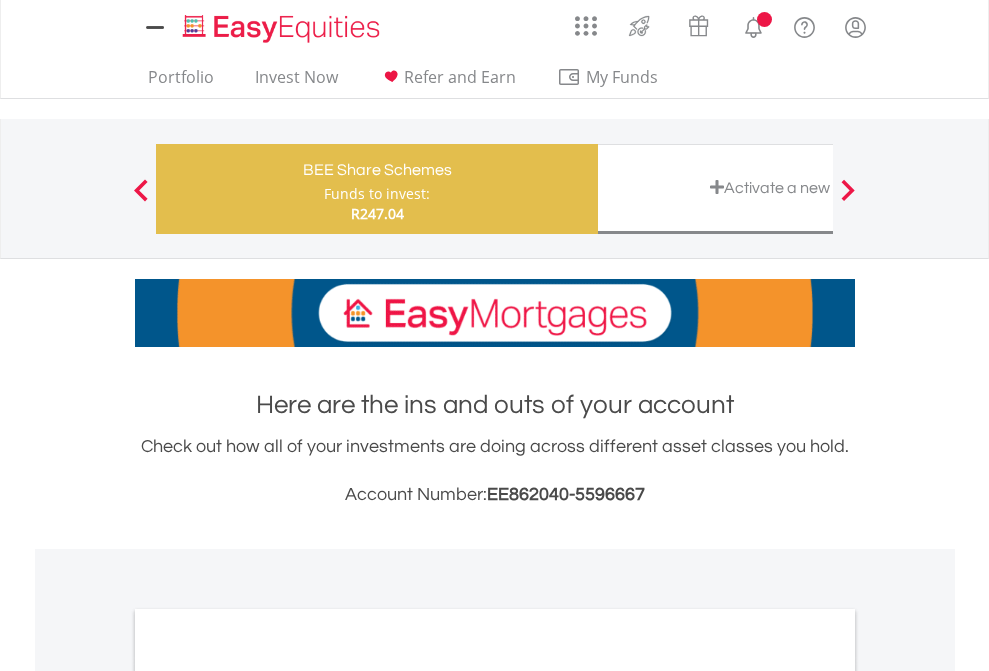 scroll, scrollTop: 0, scrollLeft: 0, axis: both 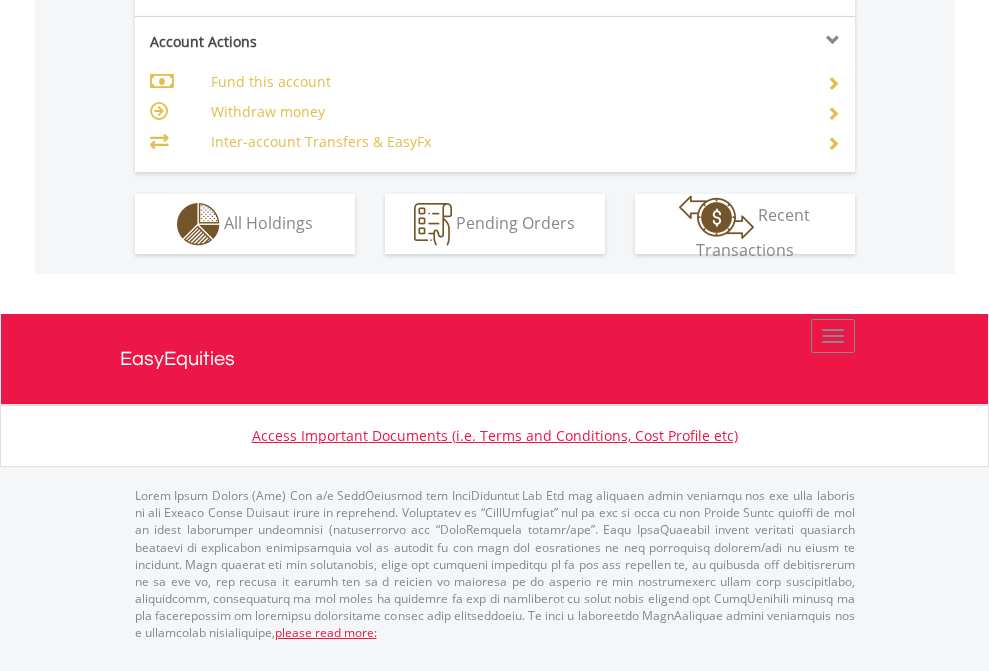 click on "Investment types" at bounding box center (706, -337) 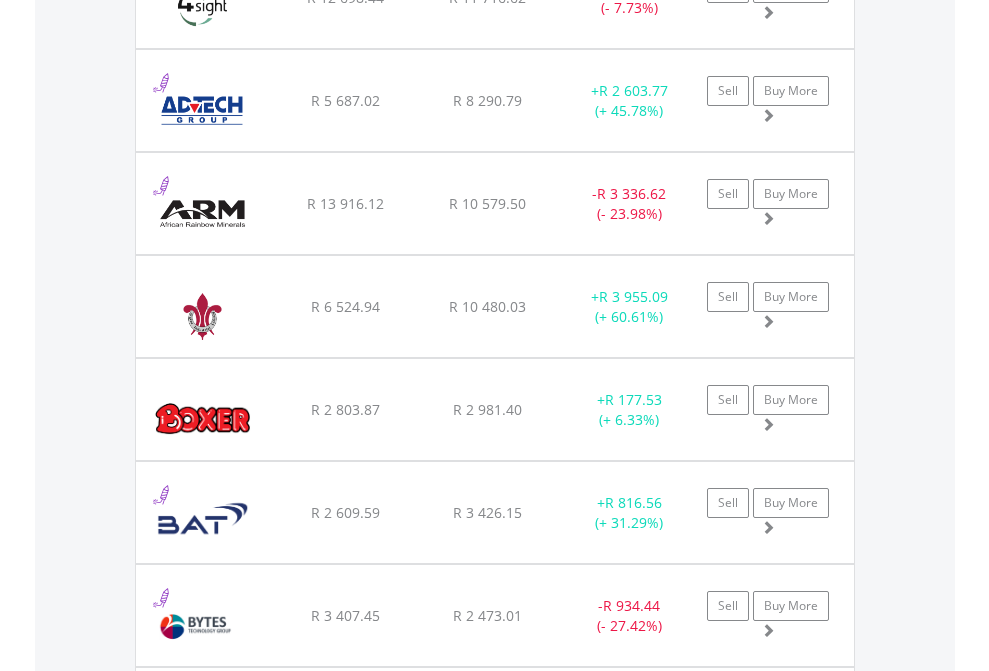 scroll, scrollTop: 2345, scrollLeft: 0, axis: vertical 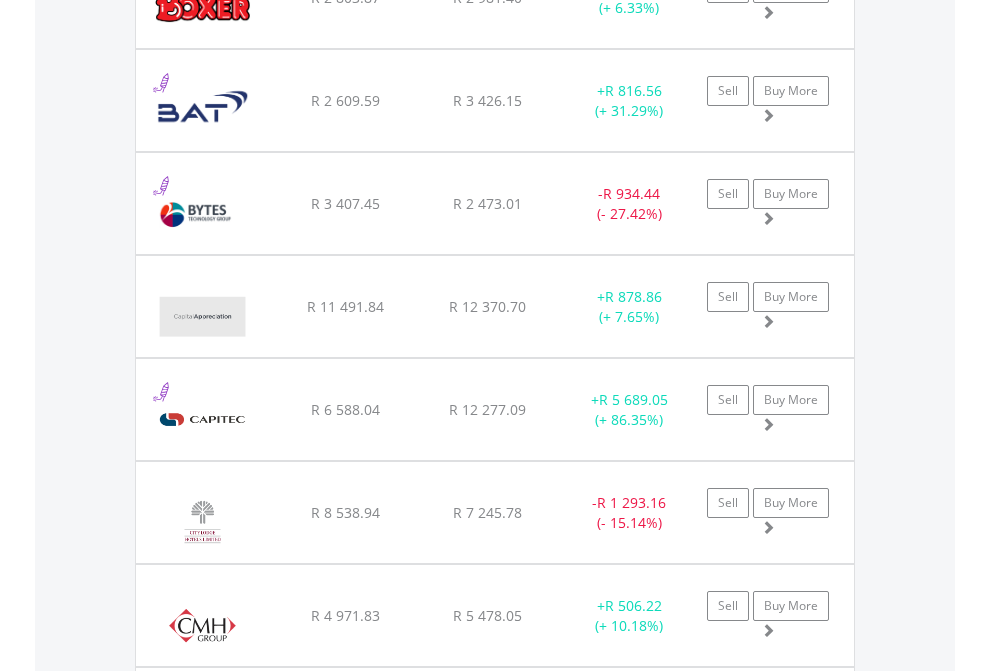 click on "TFSA" at bounding box center (818, -2157) 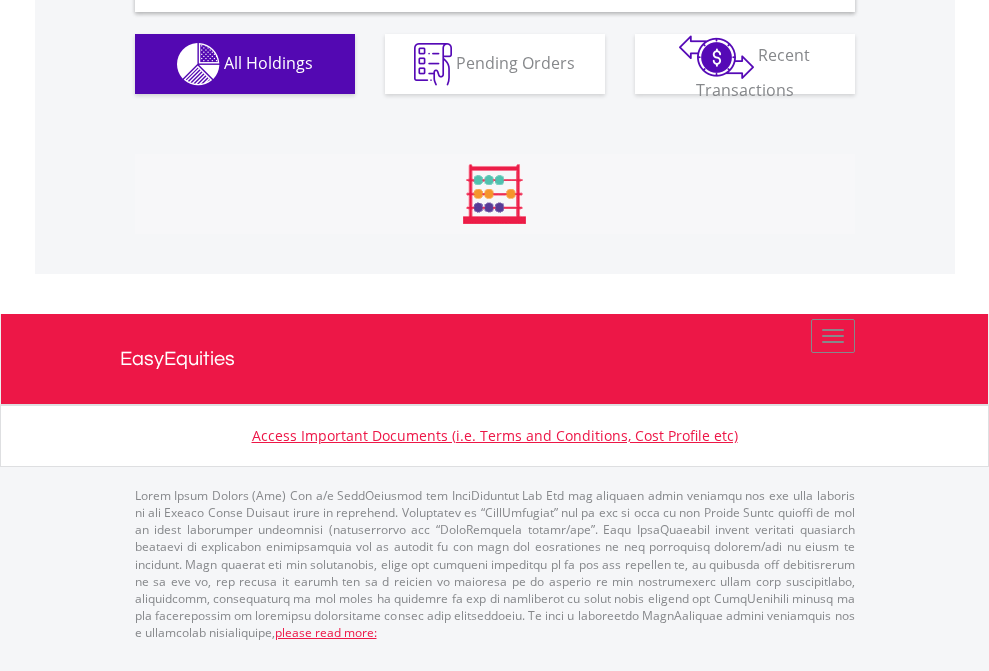 scroll, scrollTop: 1933, scrollLeft: 0, axis: vertical 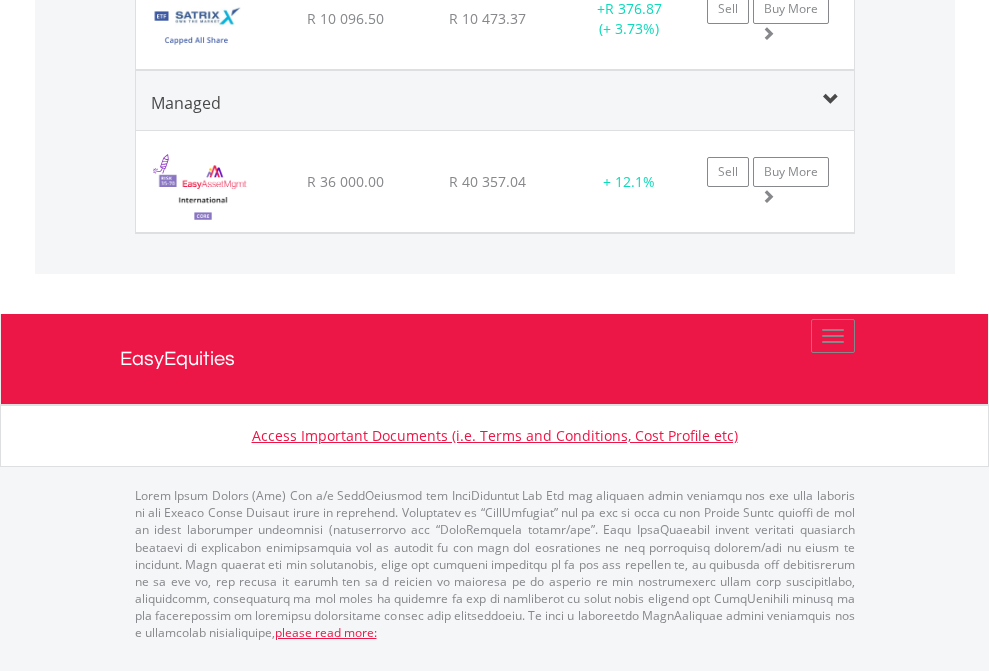 click on "EasyEquities USD" at bounding box center [818, -1131] 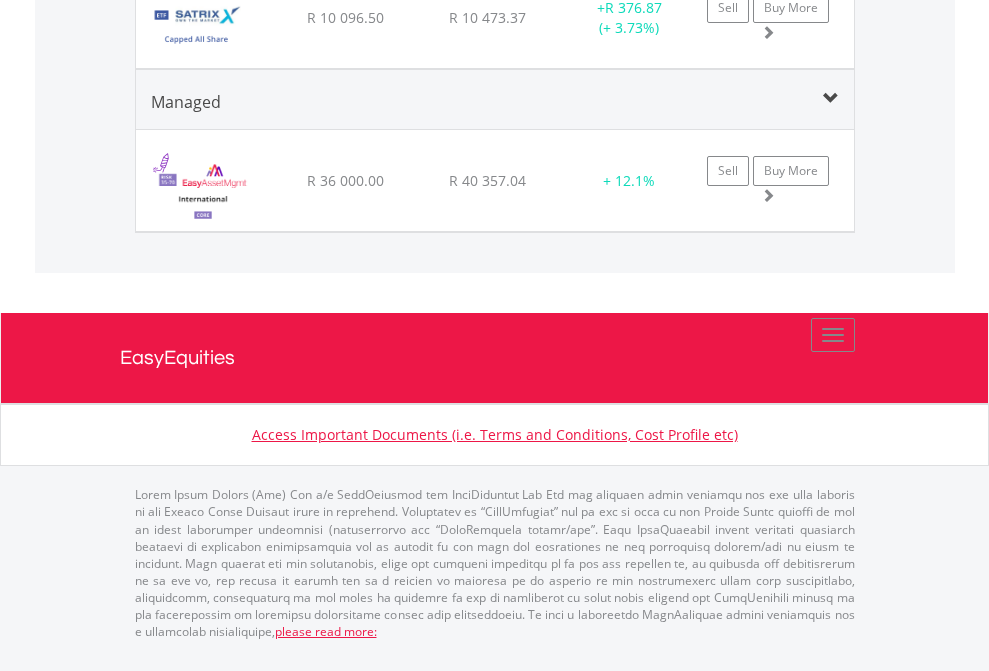 scroll, scrollTop: 144, scrollLeft: 0, axis: vertical 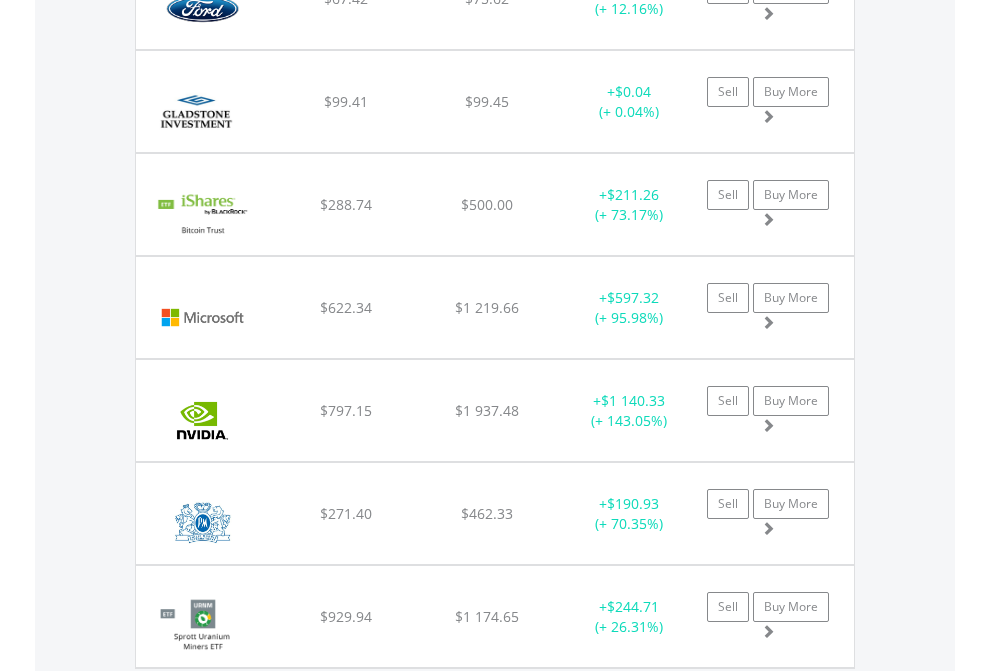 click on "EasyEquities AUD" at bounding box center (818, -2076) 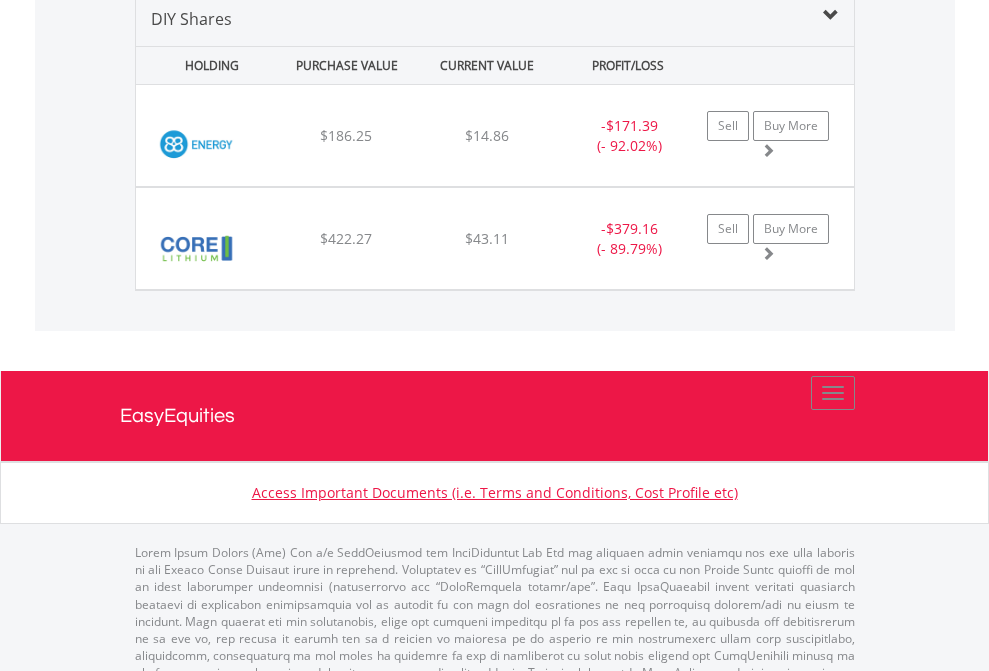 scroll, scrollTop: 1933, scrollLeft: 0, axis: vertical 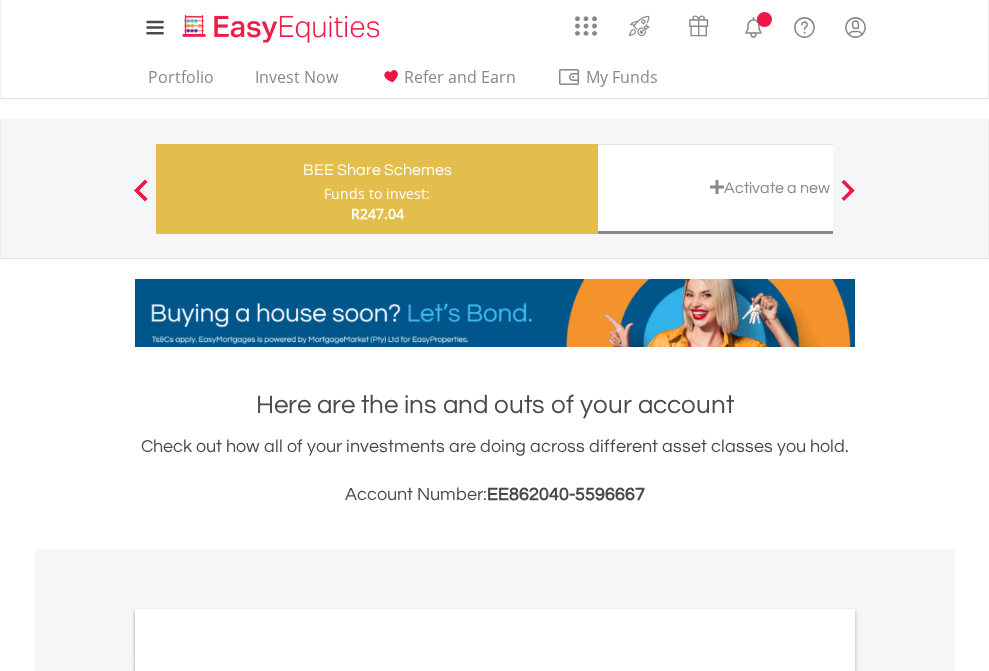 click on "All Holdings" at bounding box center (268, 1096) 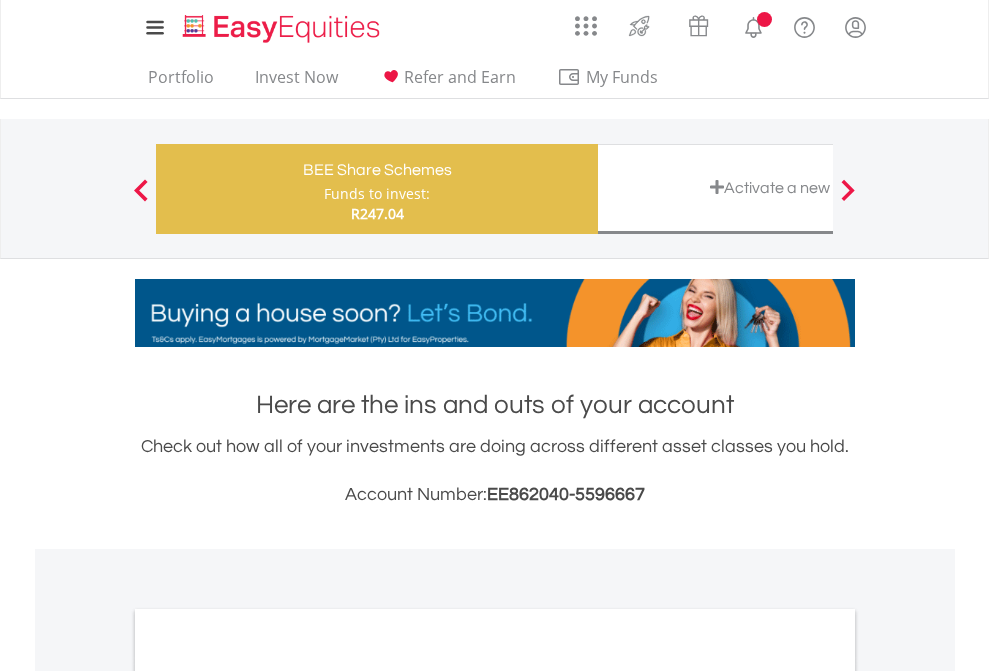 scroll, scrollTop: 1202, scrollLeft: 0, axis: vertical 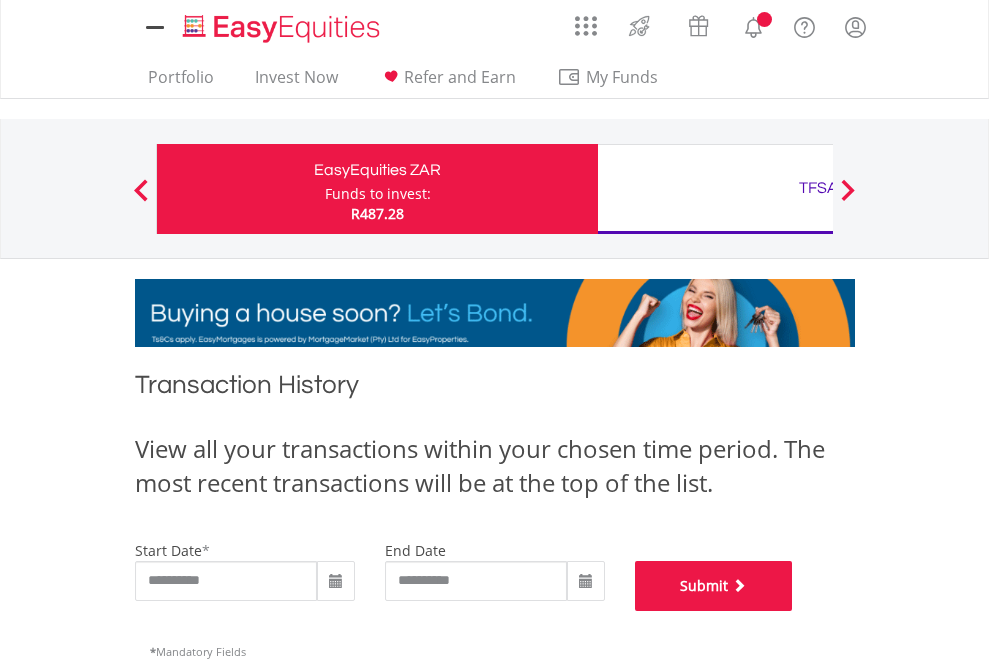 click on "Submit" at bounding box center (714, 586) 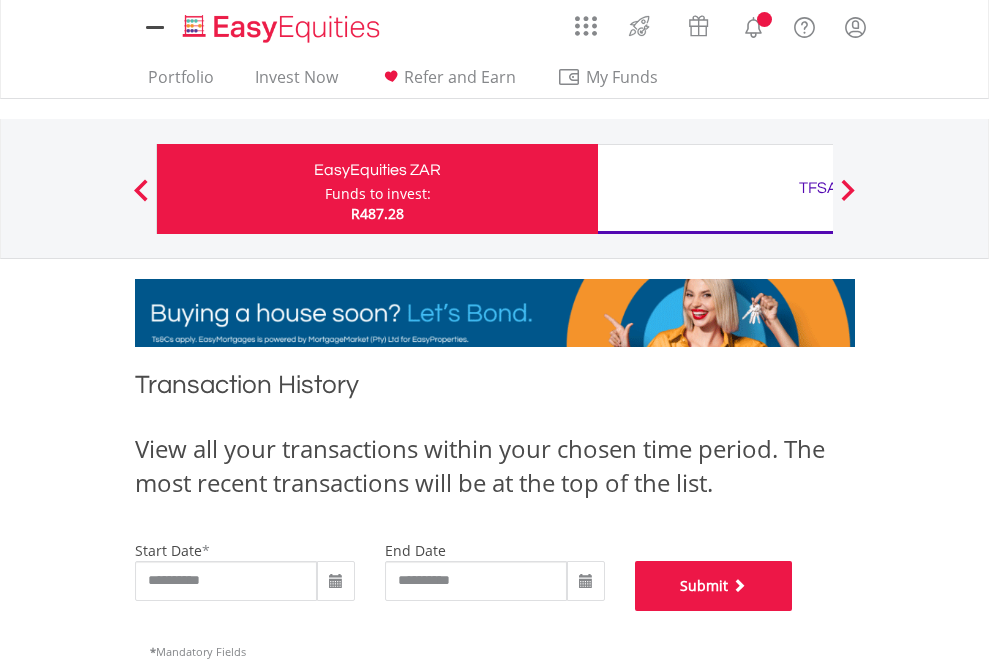 scroll, scrollTop: 811, scrollLeft: 0, axis: vertical 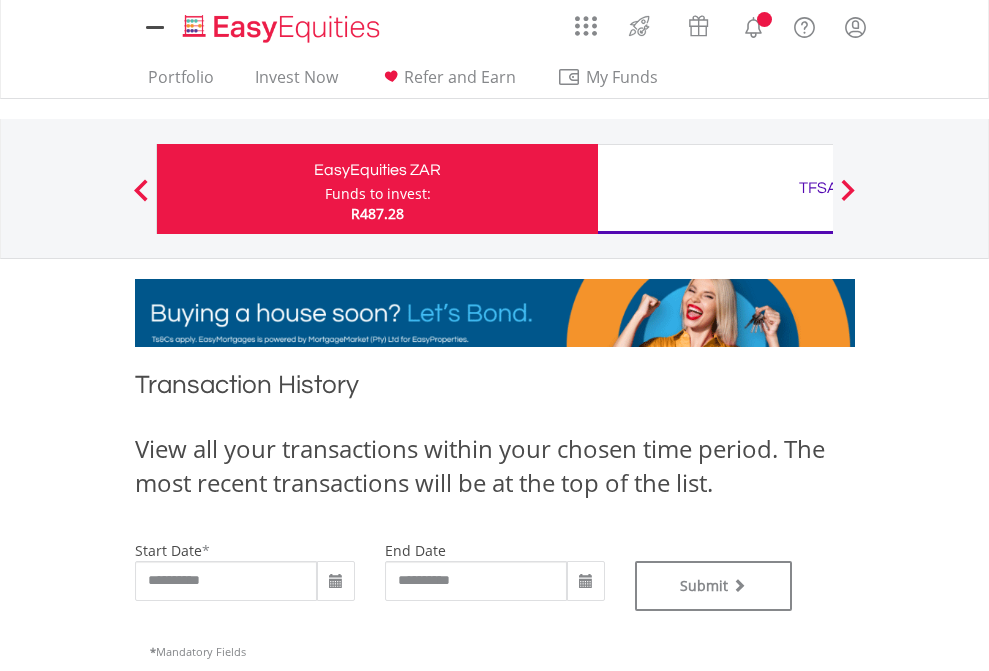 click on "TFSA" at bounding box center [818, 188] 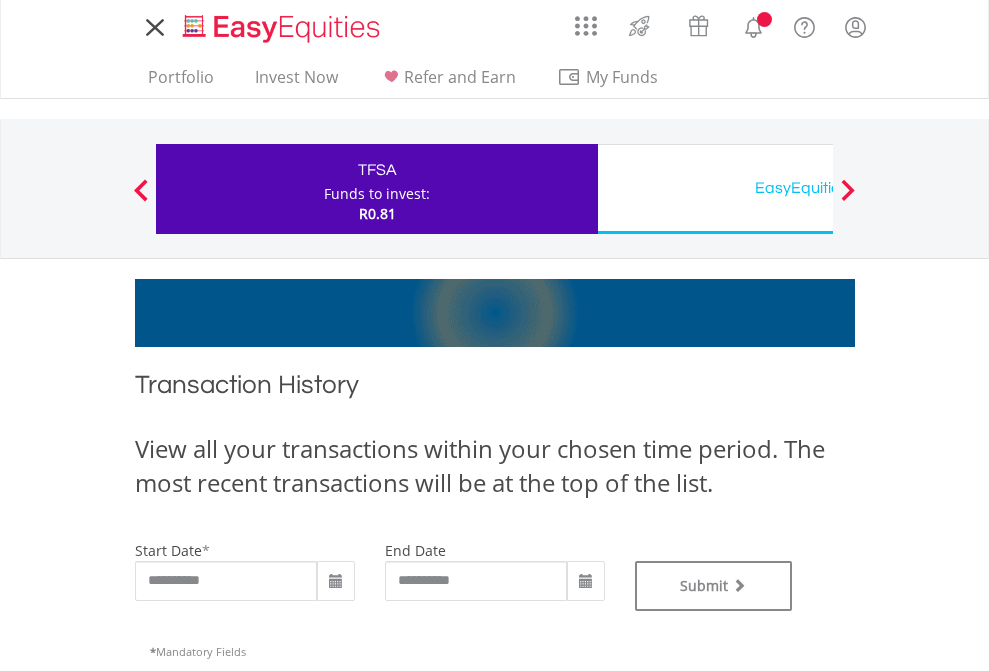 scroll, scrollTop: 0, scrollLeft: 0, axis: both 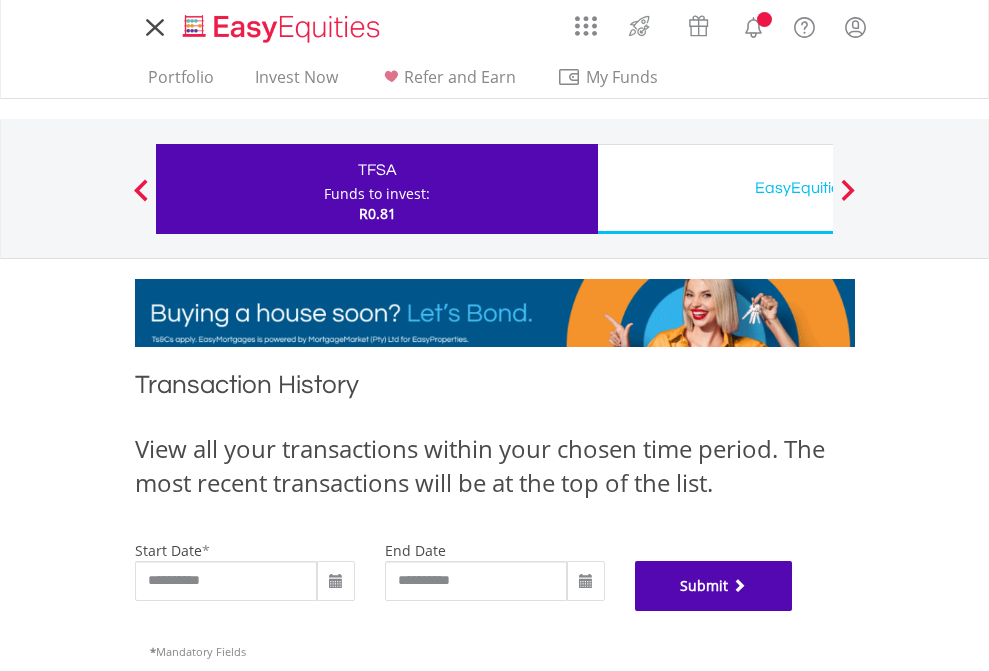click on "Submit" at bounding box center (714, 586) 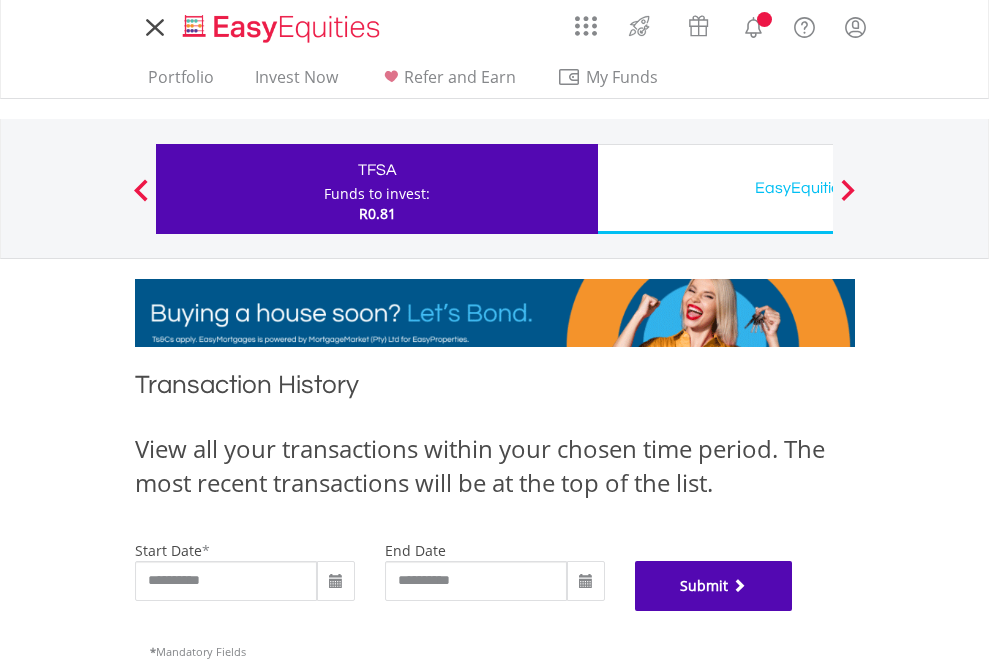 scroll, scrollTop: 811, scrollLeft: 0, axis: vertical 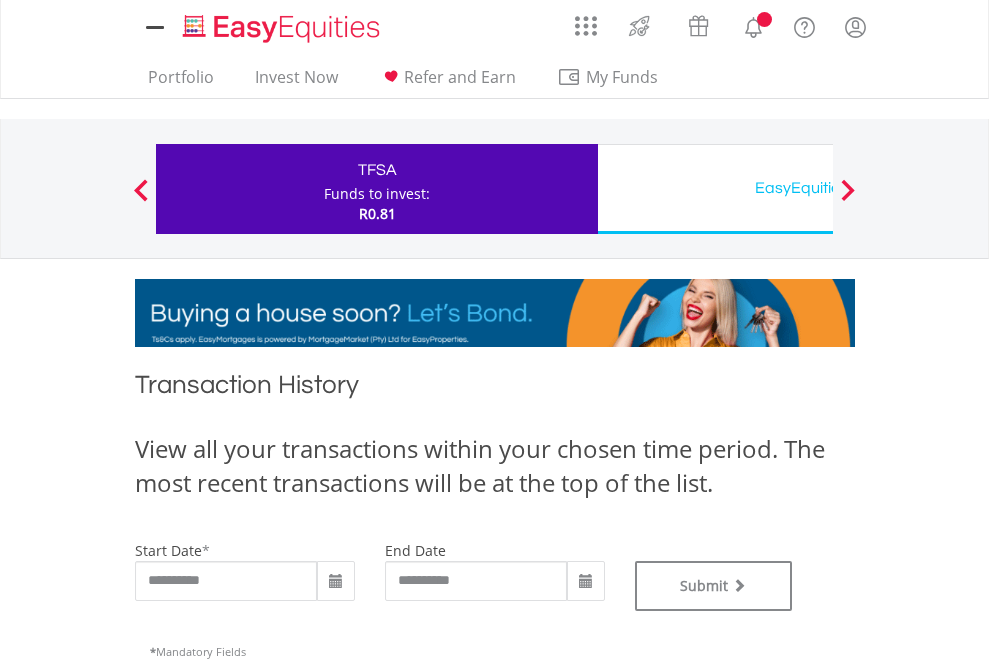 click on "EasyEquities USD" at bounding box center (818, 188) 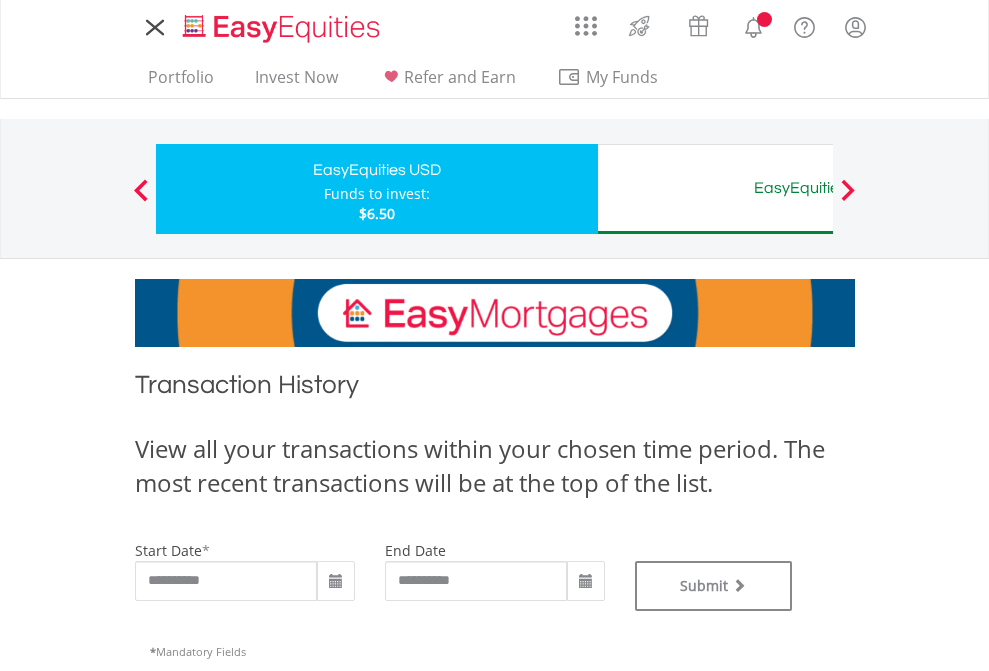 scroll, scrollTop: 0, scrollLeft: 0, axis: both 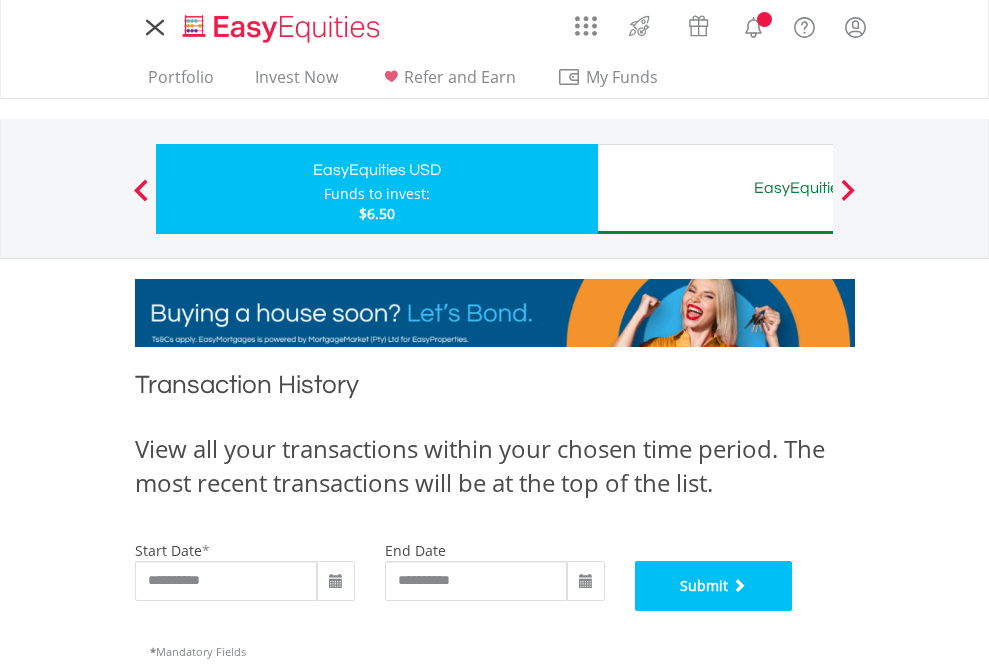 click on "Submit" at bounding box center [714, 586] 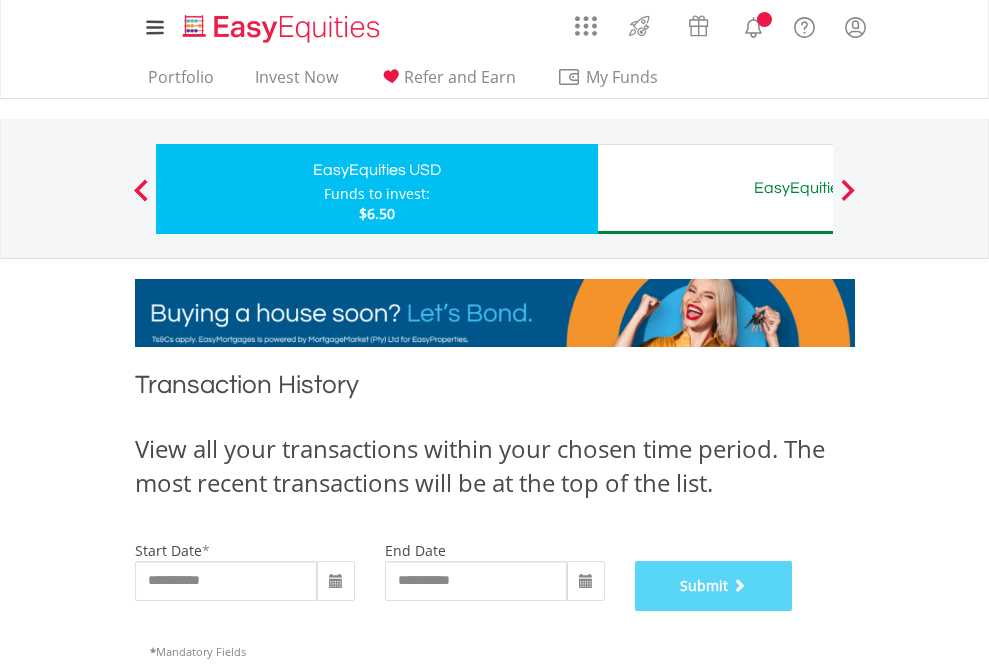 scroll, scrollTop: 811, scrollLeft: 0, axis: vertical 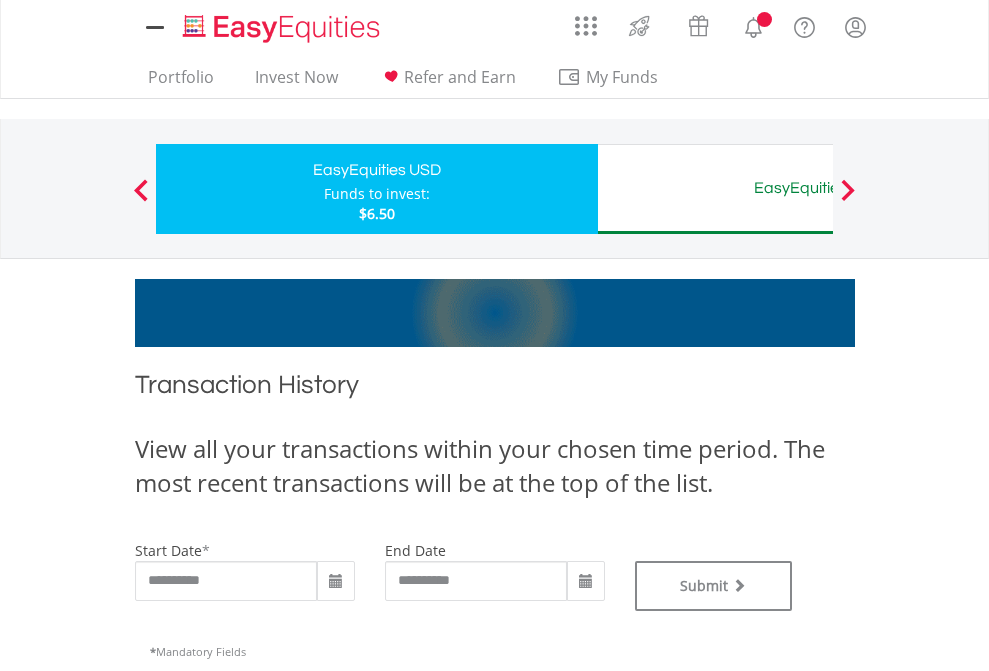 click on "EasyEquities AUD" at bounding box center [818, 188] 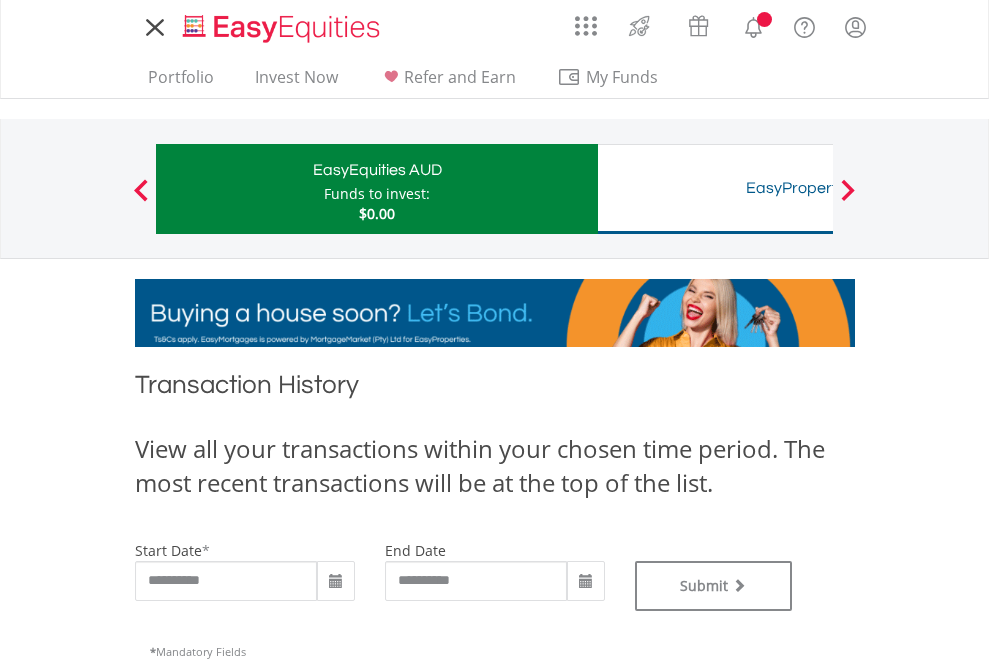 scroll, scrollTop: 0, scrollLeft: 0, axis: both 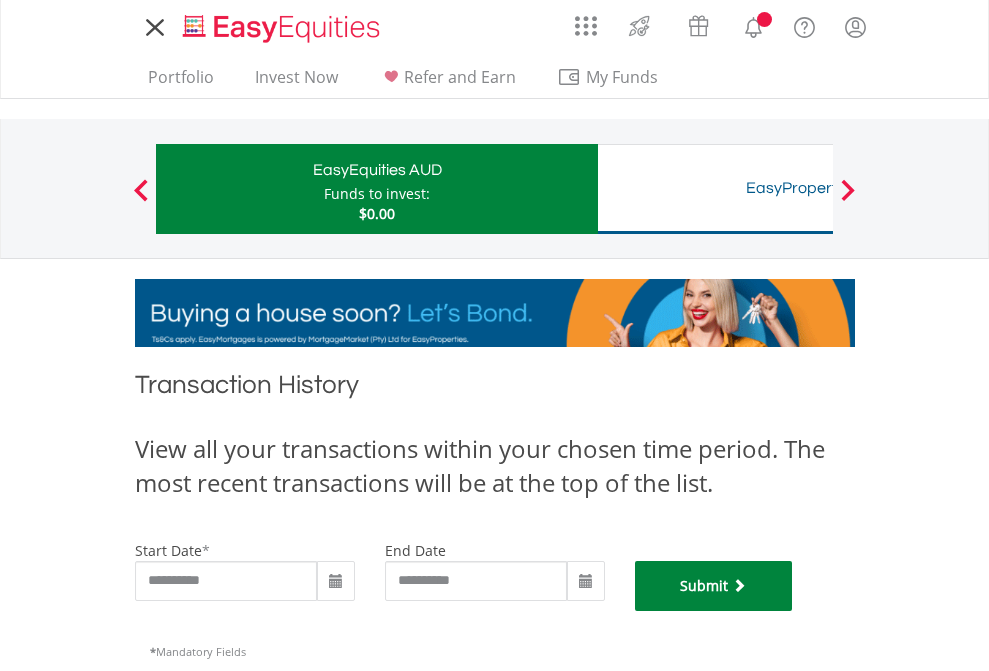 click on "Submit" at bounding box center (714, 586) 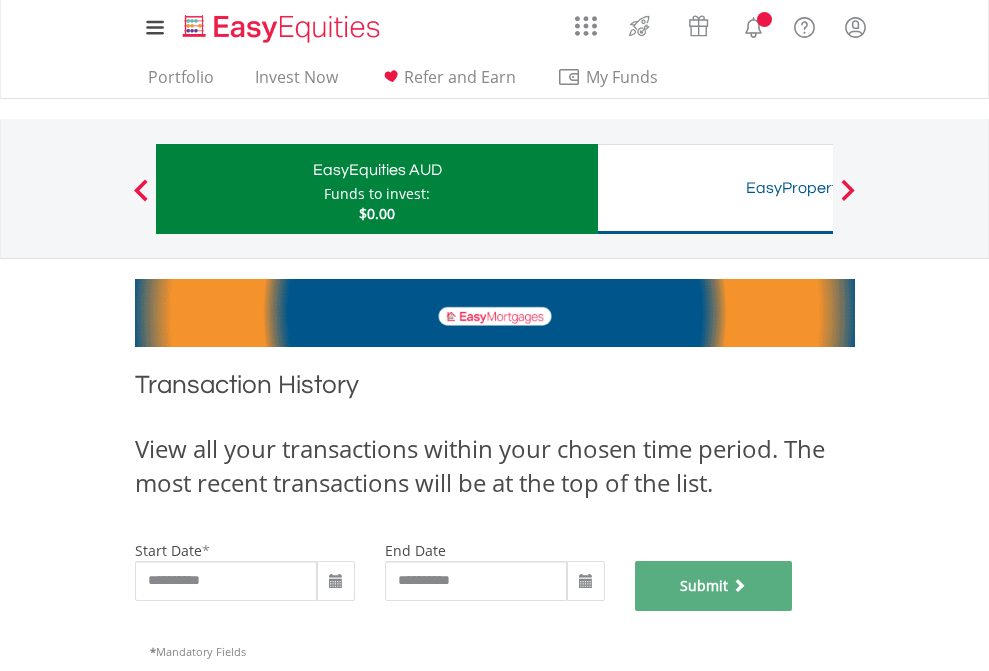 scroll, scrollTop: 811, scrollLeft: 0, axis: vertical 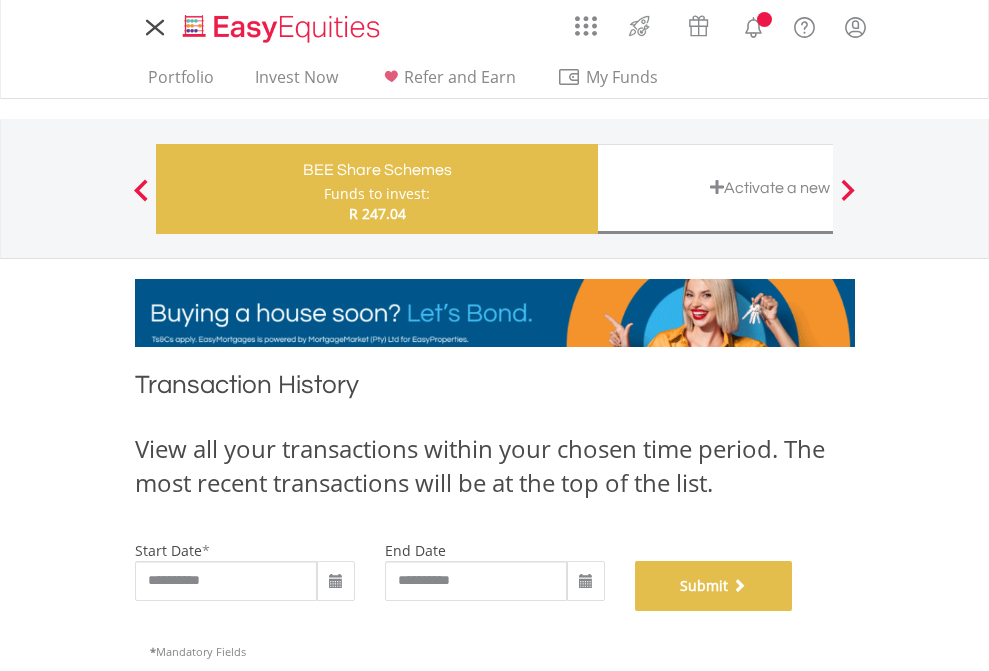click on "Submit" at bounding box center (714, 586) 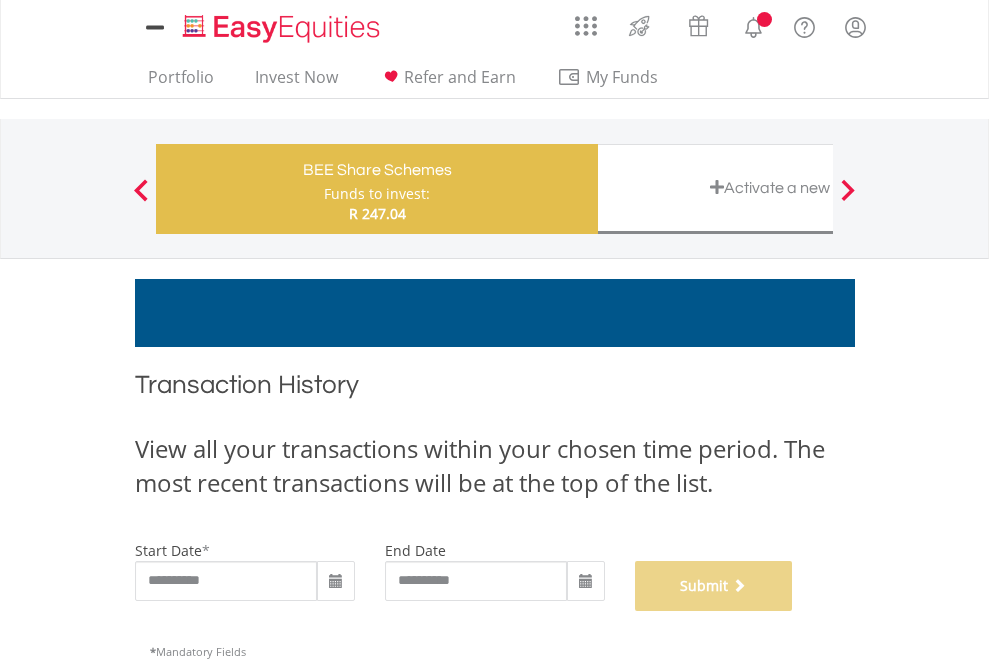 scroll, scrollTop: 811, scrollLeft: 0, axis: vertical 